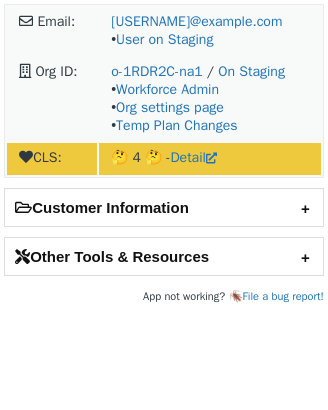 scroll, scrollTop: 0, scrollLeft: 0, axis: both 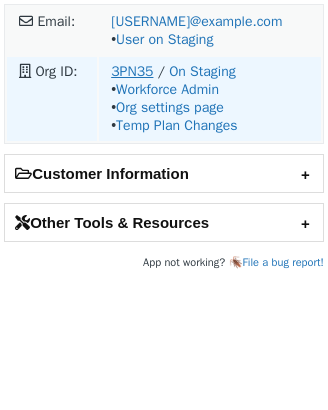 click on "3PN35" at bounding box center [132, 71] 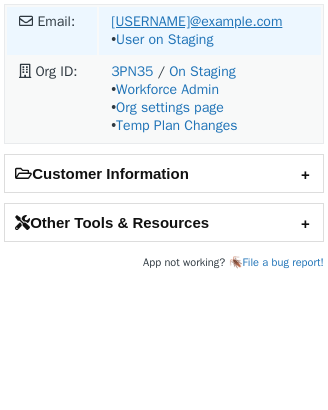 click on "jason.gaylord@cyb.com" at bounding box center [196, 21] 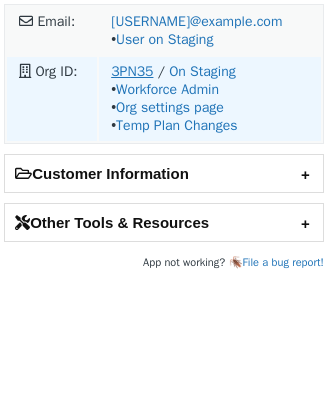 click on "3PN35" at bounding box center [132, 71] 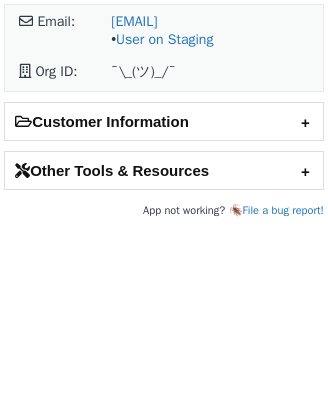 scroll, scrollTop: 0, scrollLeft: 0, axis: both 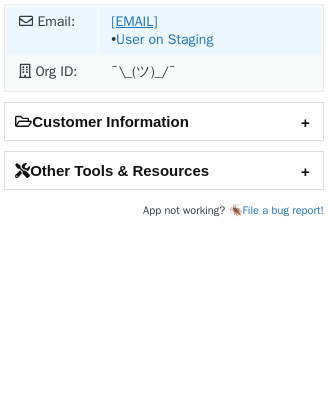 click on "[EMAIL]" at bounding box center (134, 21) 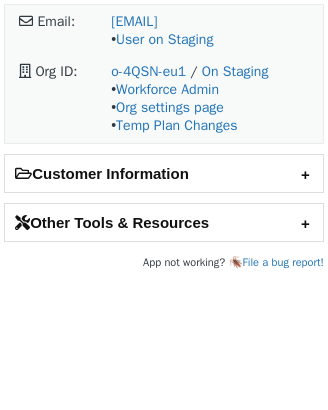 scroll, scrollTop: 0, scrollLeft: 0, axis: both 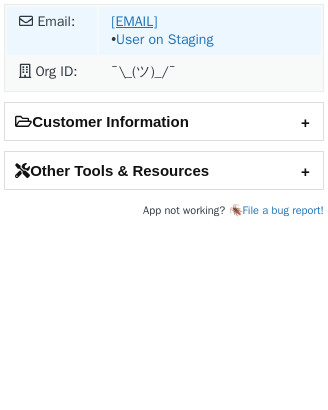 click on "srice@conaservices.com" at bounding box center [134, 21] 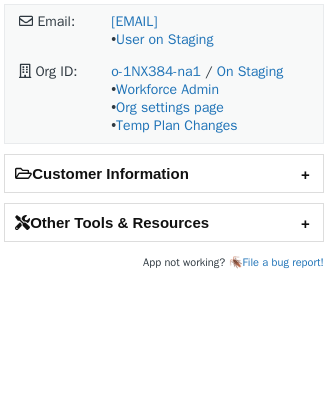 scroll, scrollTop: 0, scrollLeft: 0, axis: both 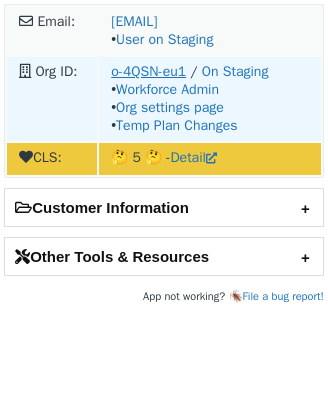 click on "o-4QSN-eu1" at bounding box center [148, 71] 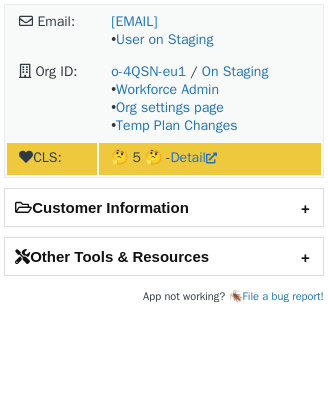 scroll, scrollTop: 0, scrollLeft: 0, axis: both 